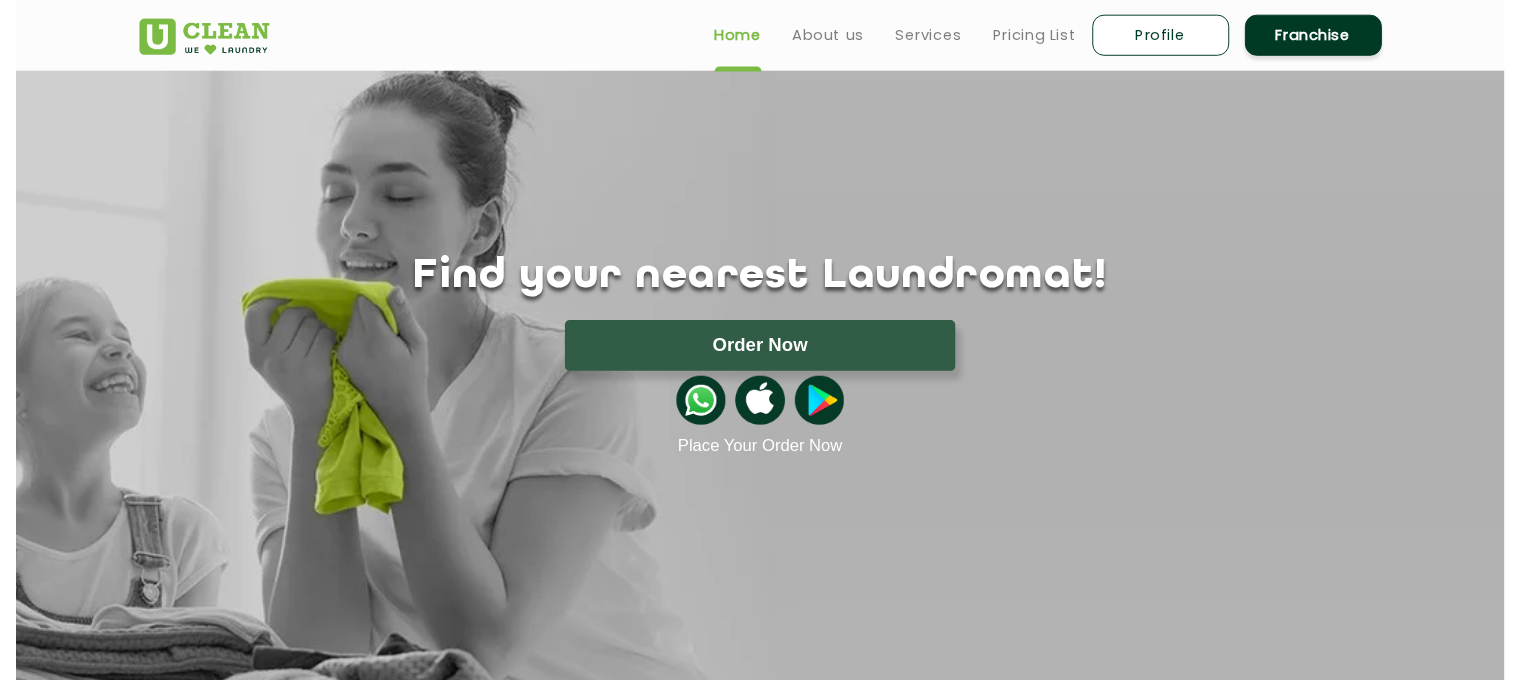 scroll, scrollTop: 0, scrollLeft: 0, axis: both 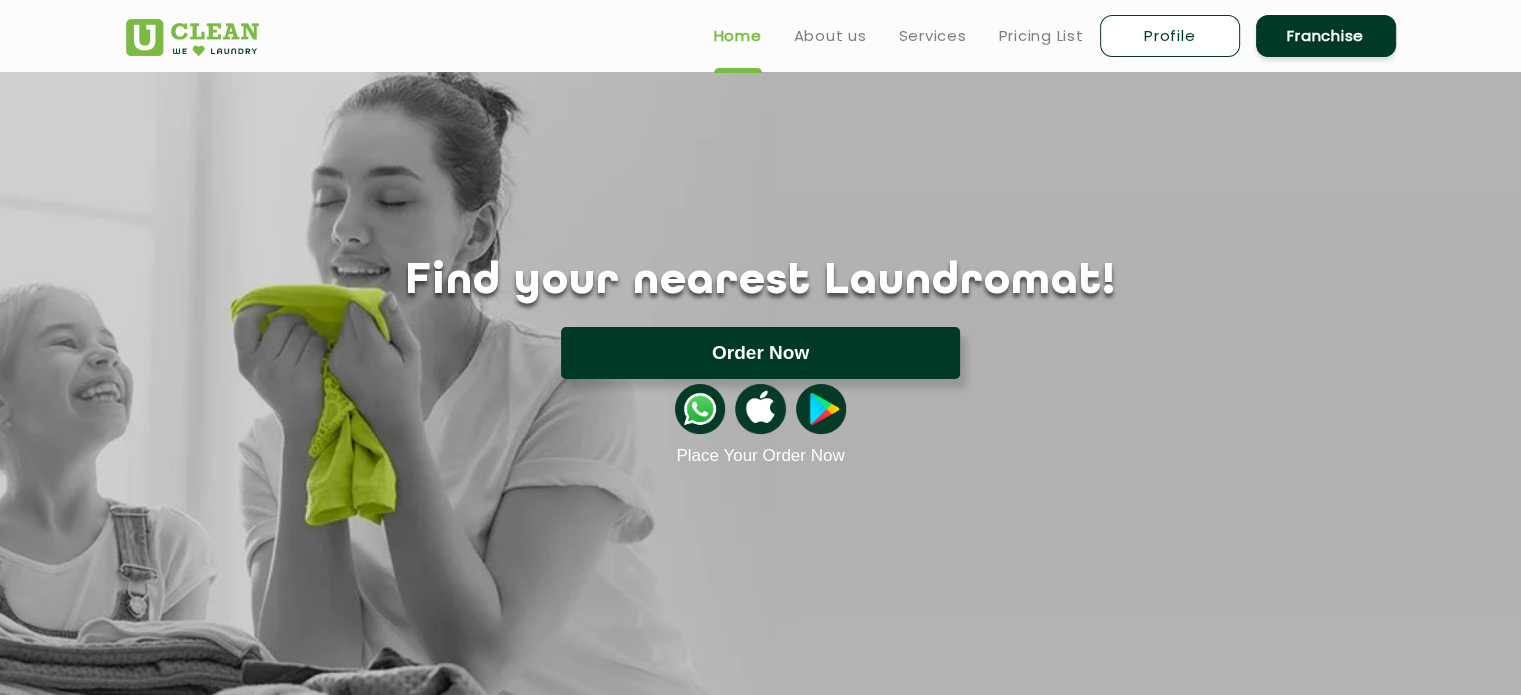 click on "Order Now" 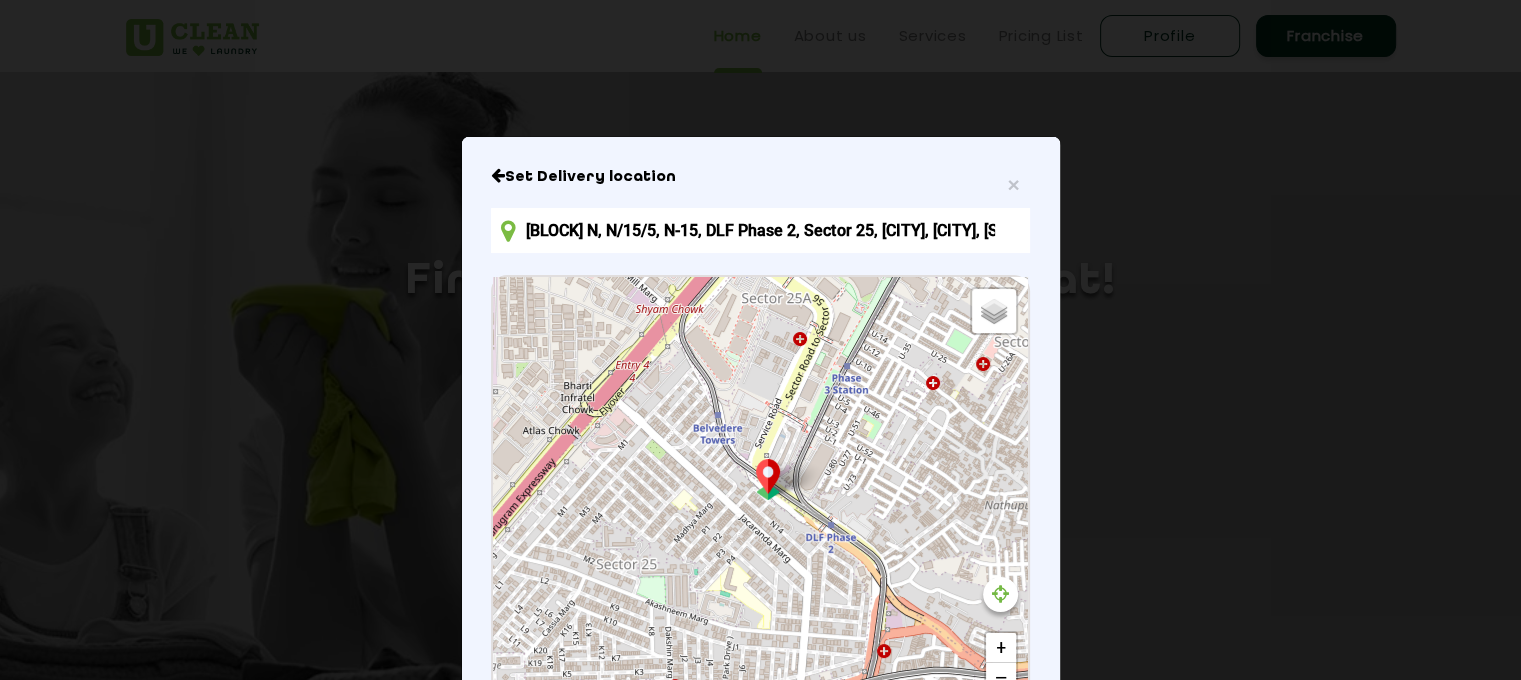 scroll, scrollTop: 261, scrollLeft: 0, axis: vertical 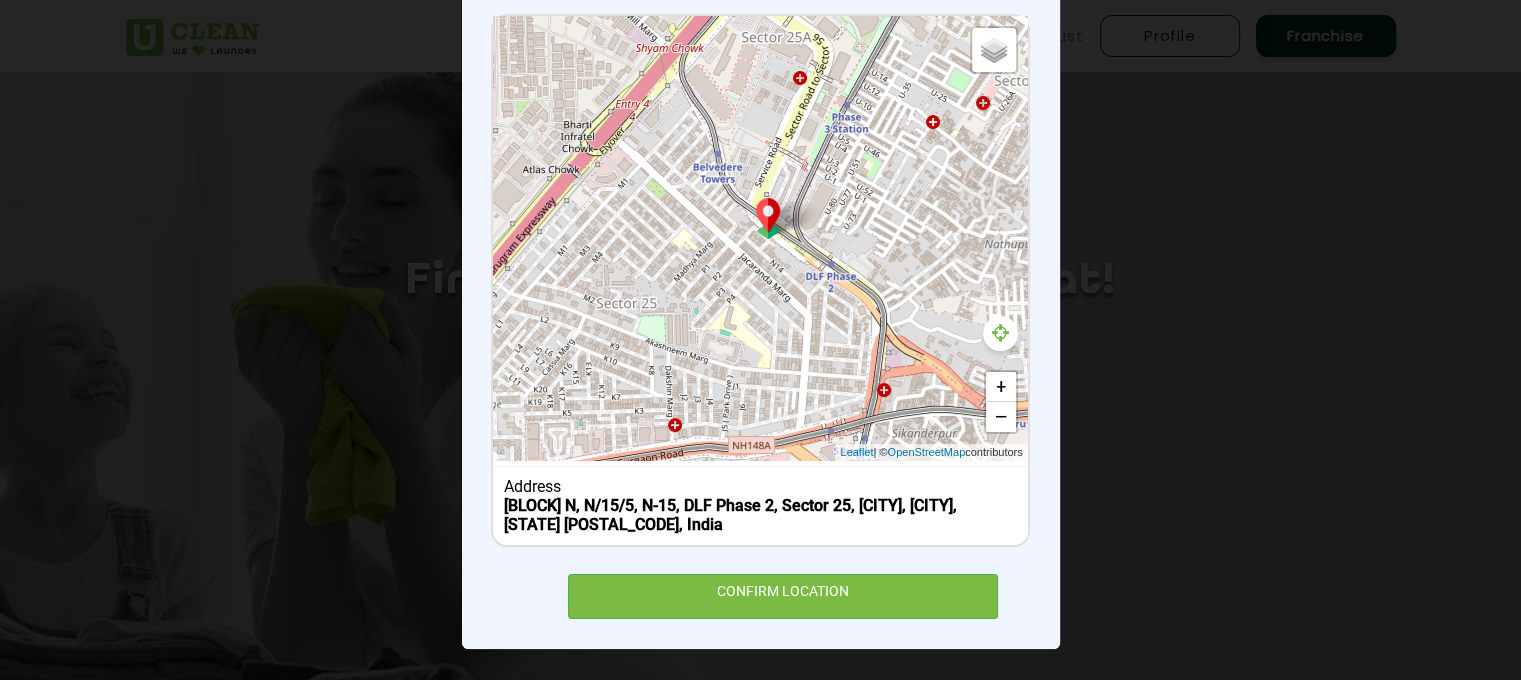 click at bounding box center (1000, 333) 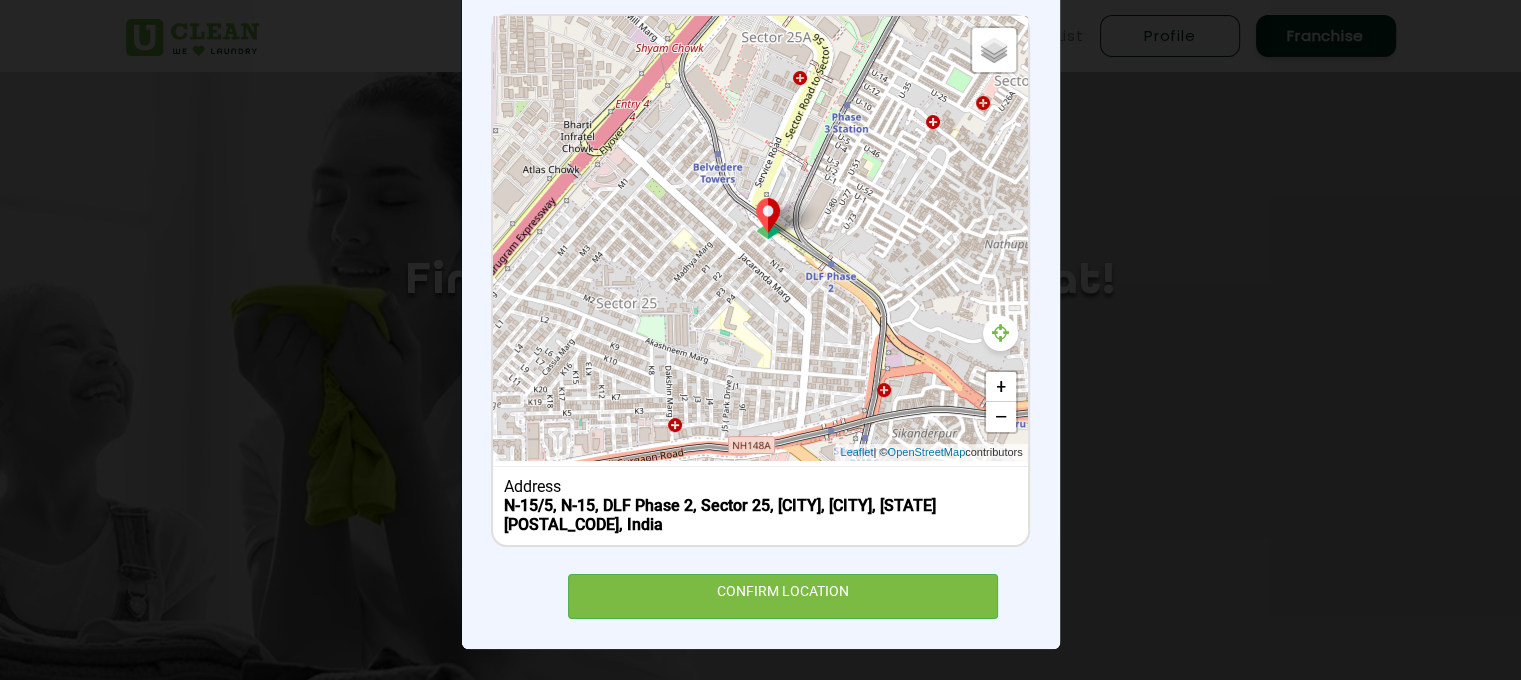 click at bounding box center [1000, 333] 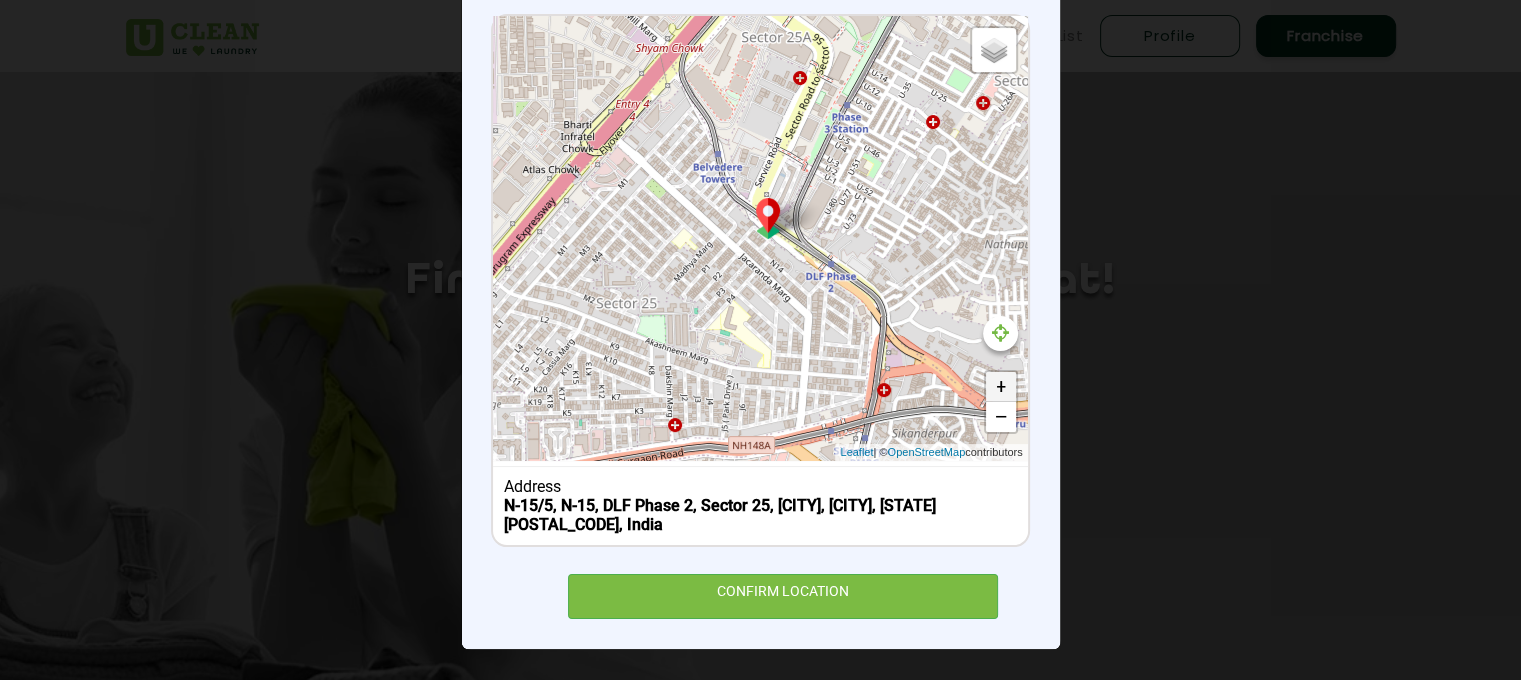 click on "+" at bounding box center (1001, 387) 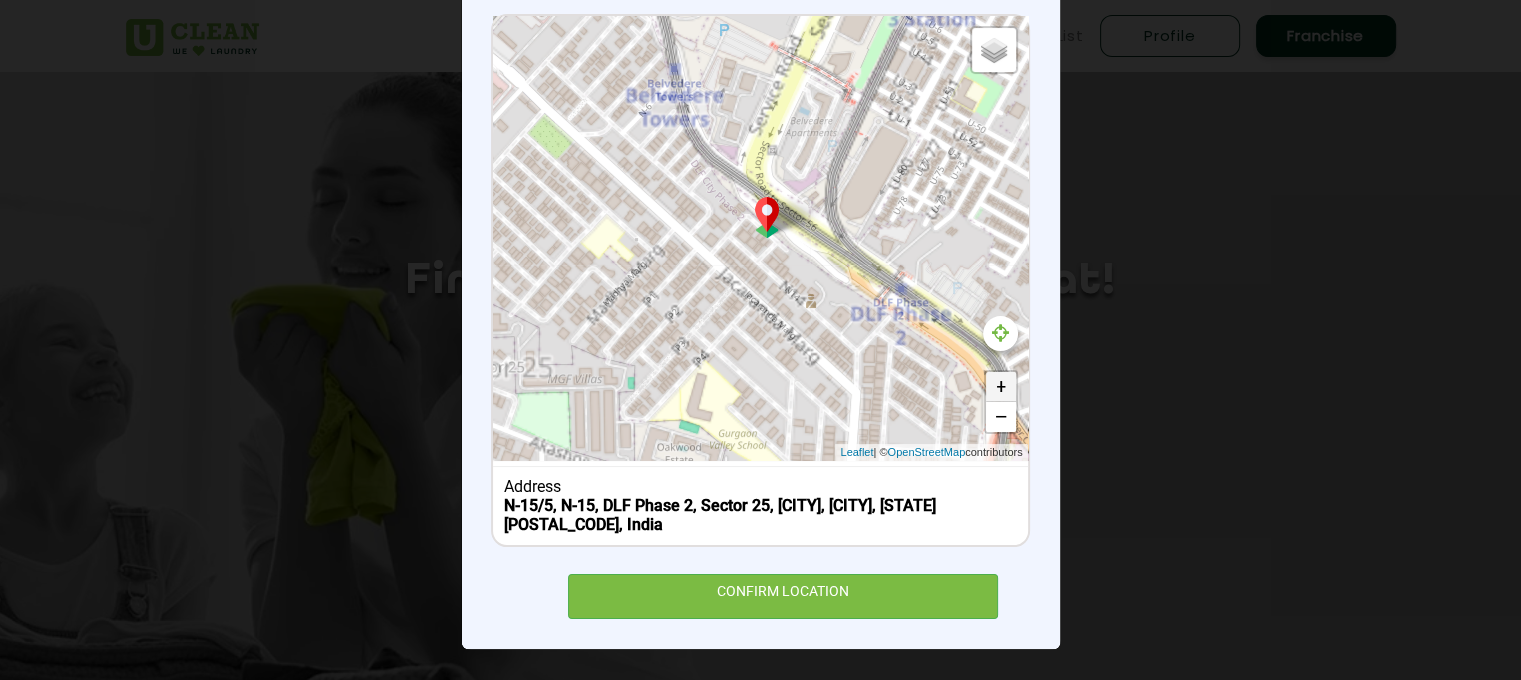 click on "+" at bounding box center [1001, 387] 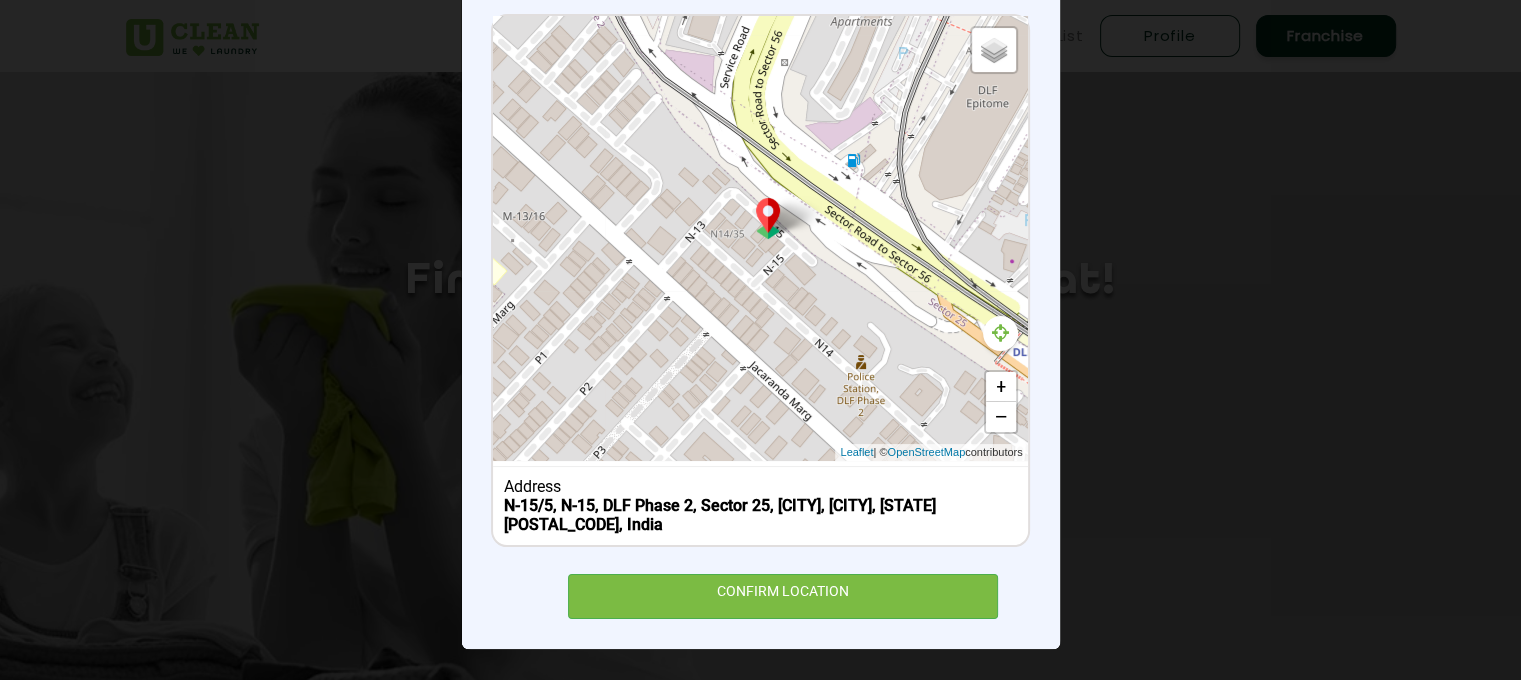 click at bounding box center (1000, 333) 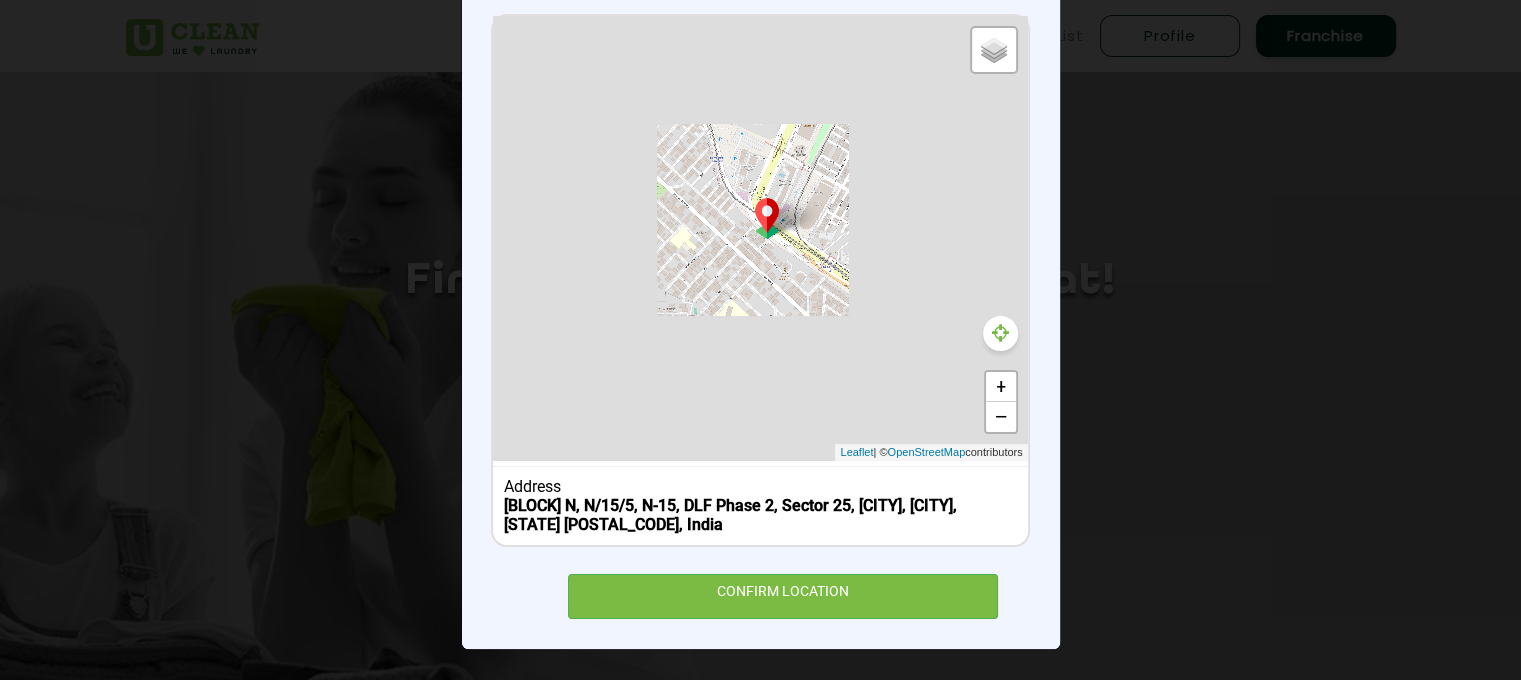click at bounding box center [1000, 333] 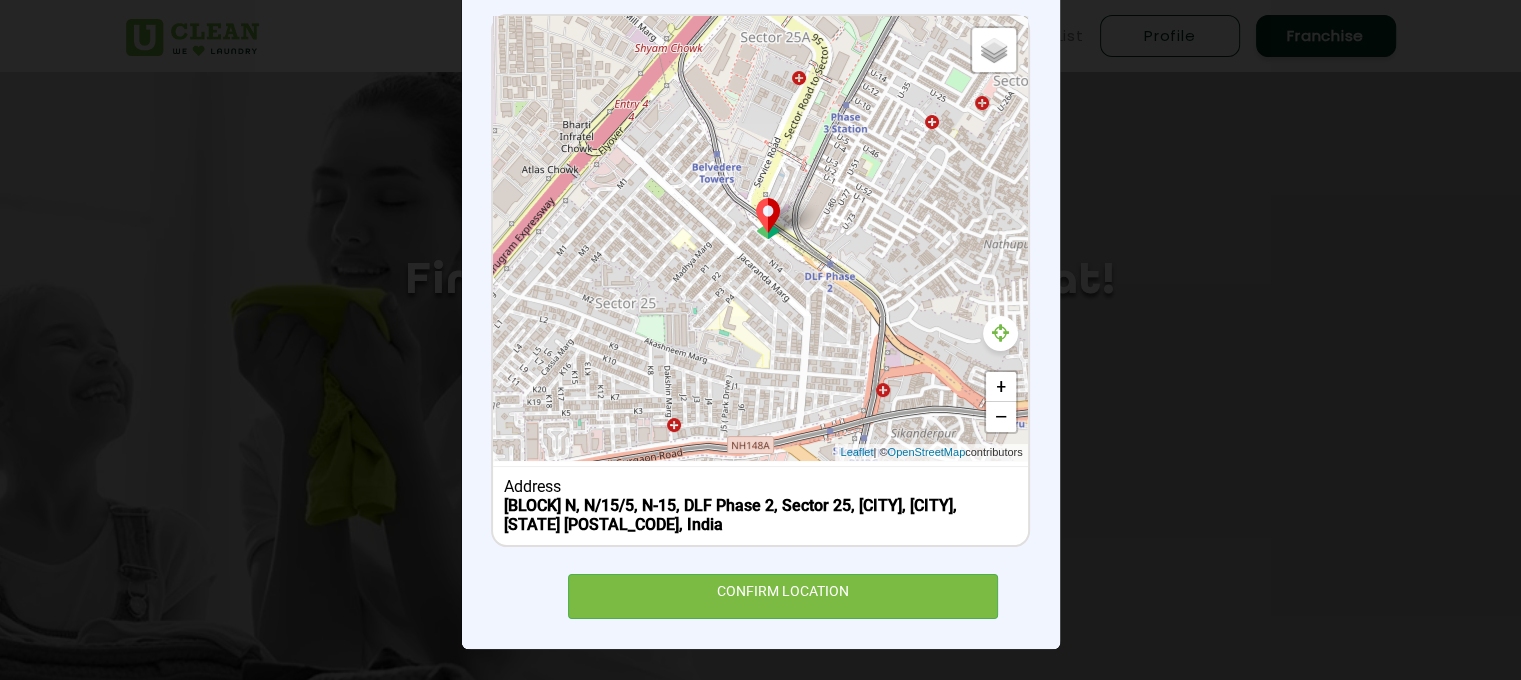 click at bounding box center (1000, 333) 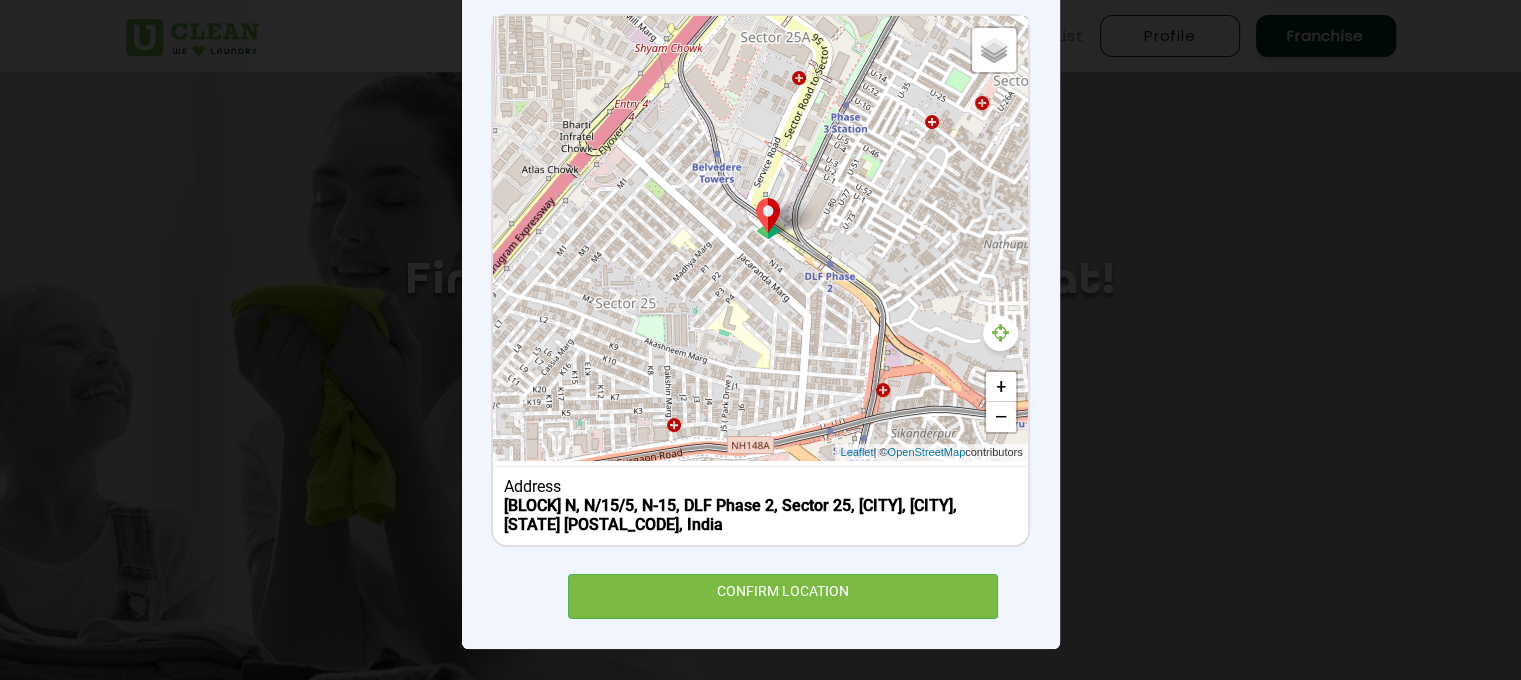 click at bounding box center [1000, 333] 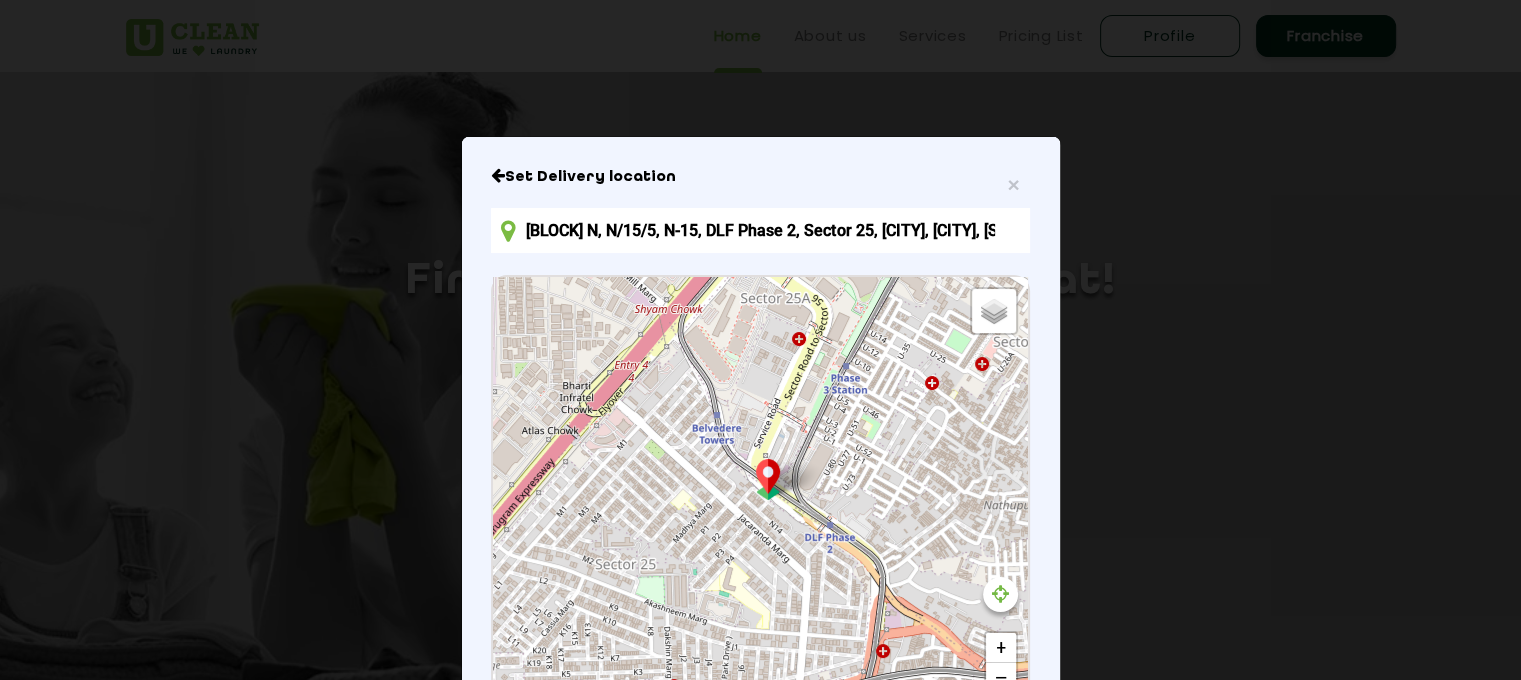 scroll, scrollTop: 261, scrollLeft: 0, axis: vertical 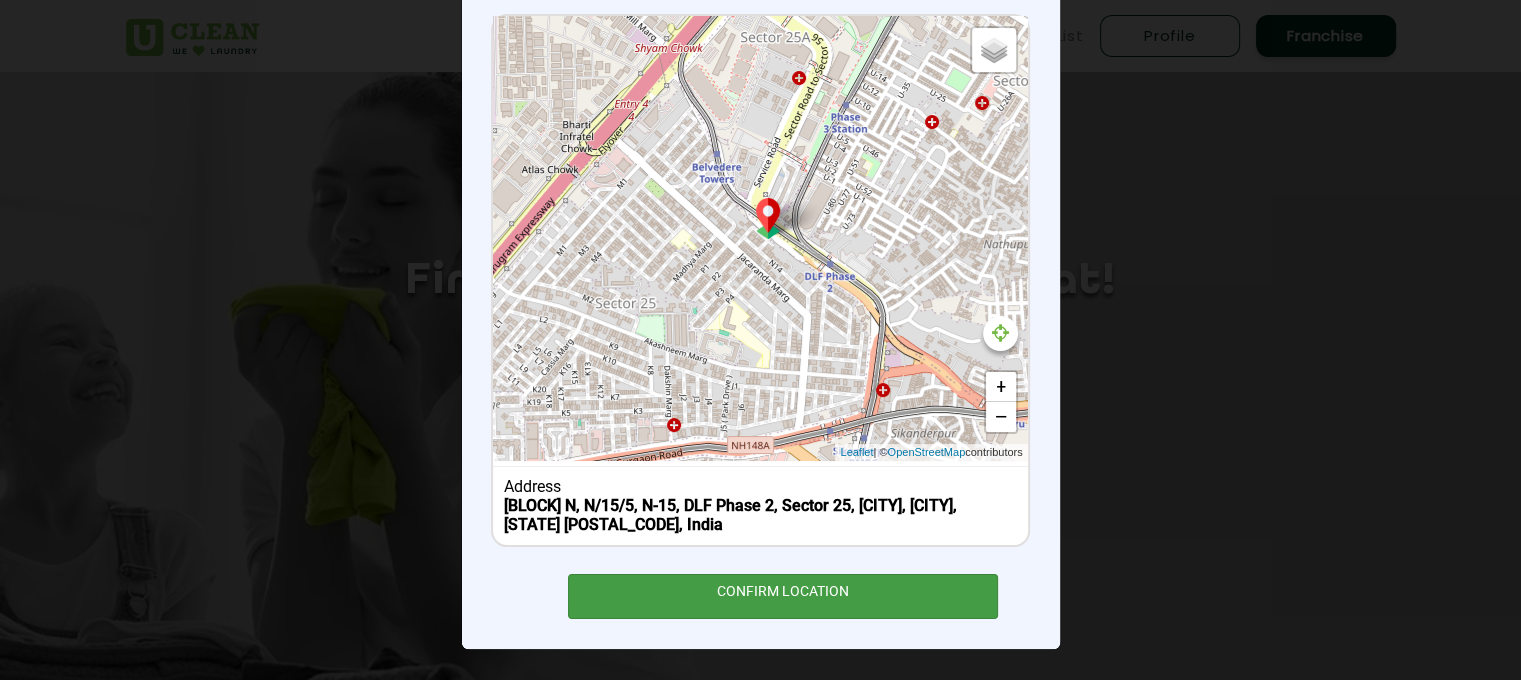 click on "CONFIRM LOCATION" at bounding box center (783, 596) 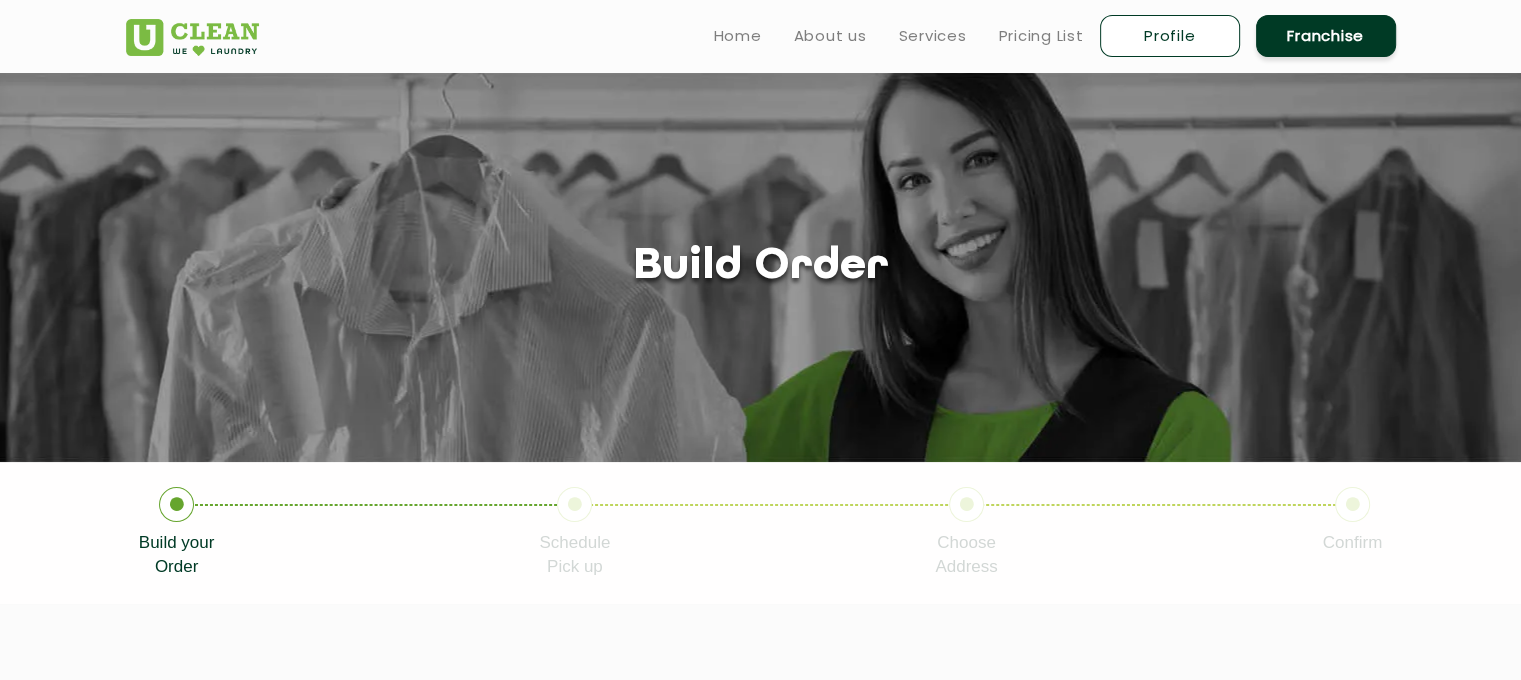 scroll, scrollTop: 608, scrollLeft: 0, axis: vertical 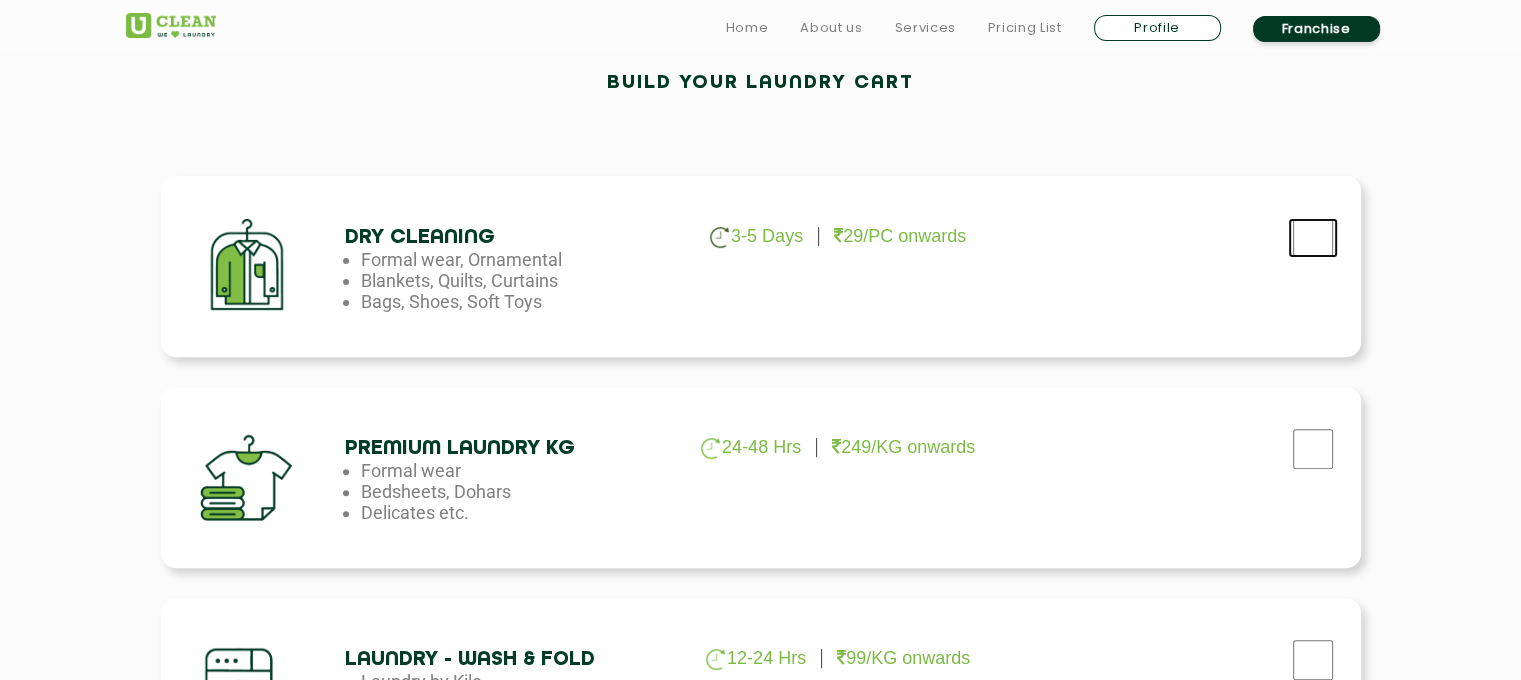 click at bounding box center (1313, 238) 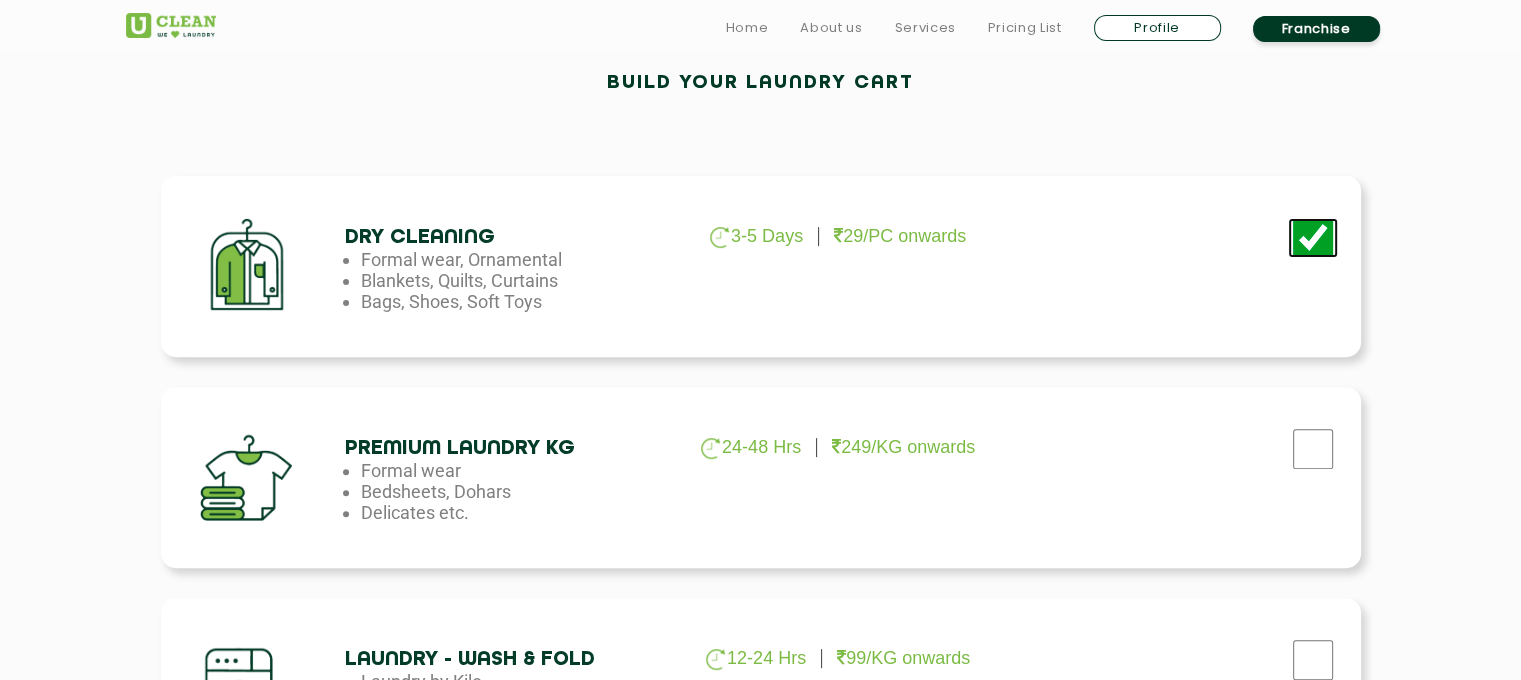 scroll, scrollTop: 1216, scrollLeft: 0, axis: vertical 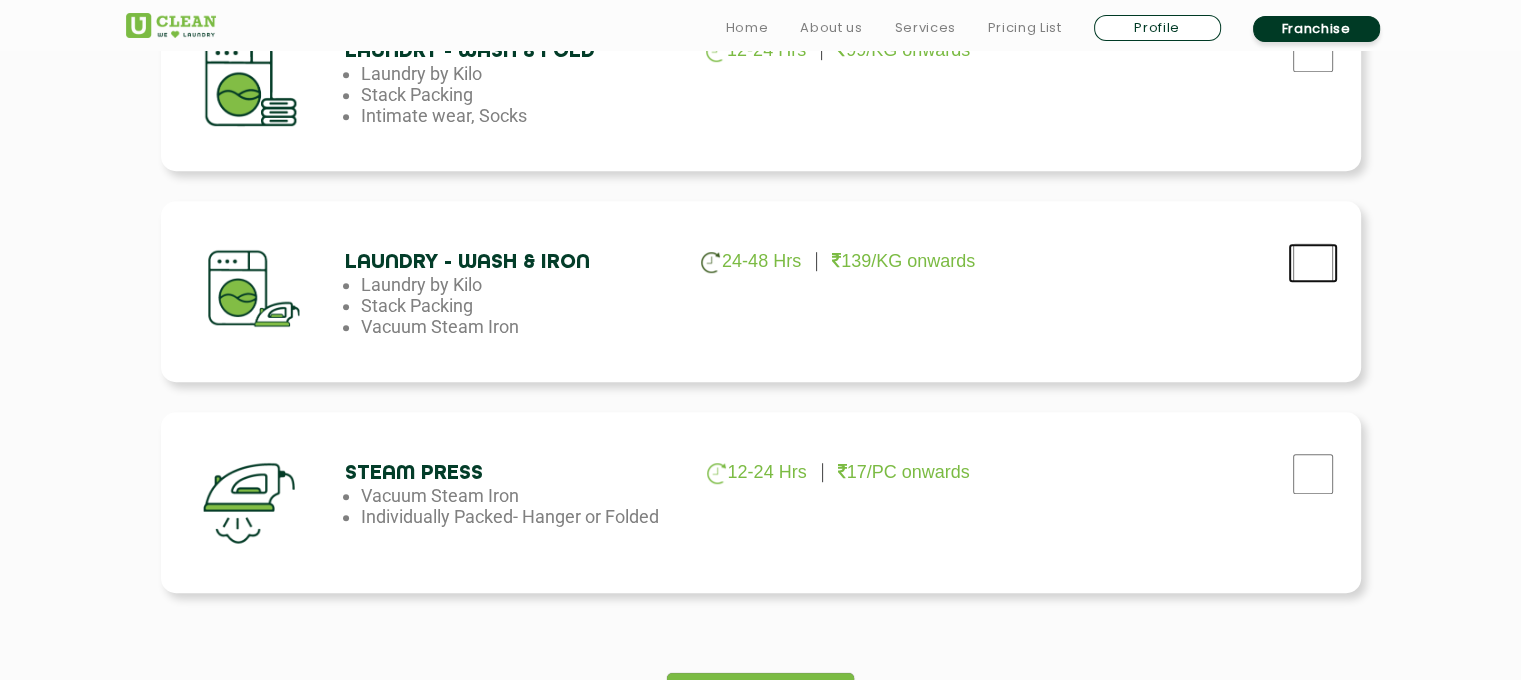 click at bounding box center (1313, -370) 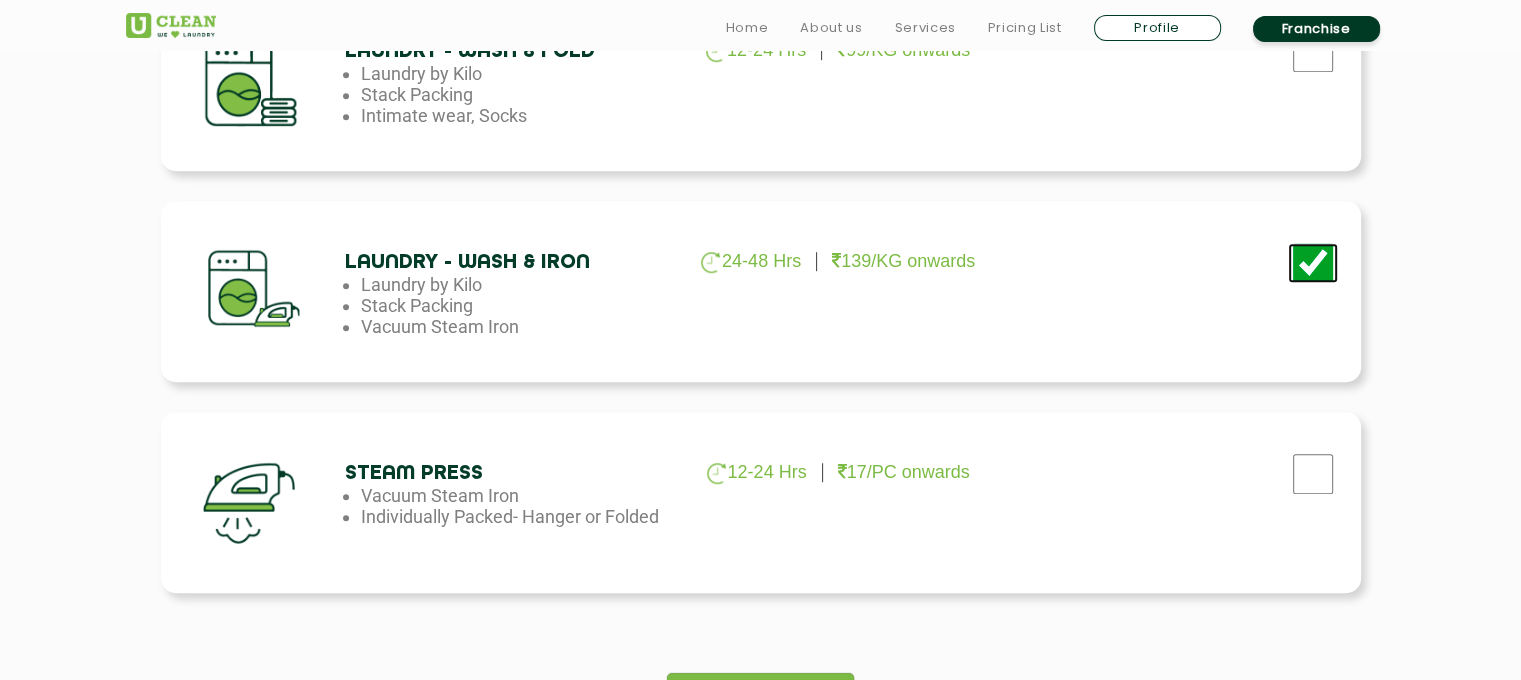 scroll, scrollTop: 1824, scrollLeft: 0, axis: vertical 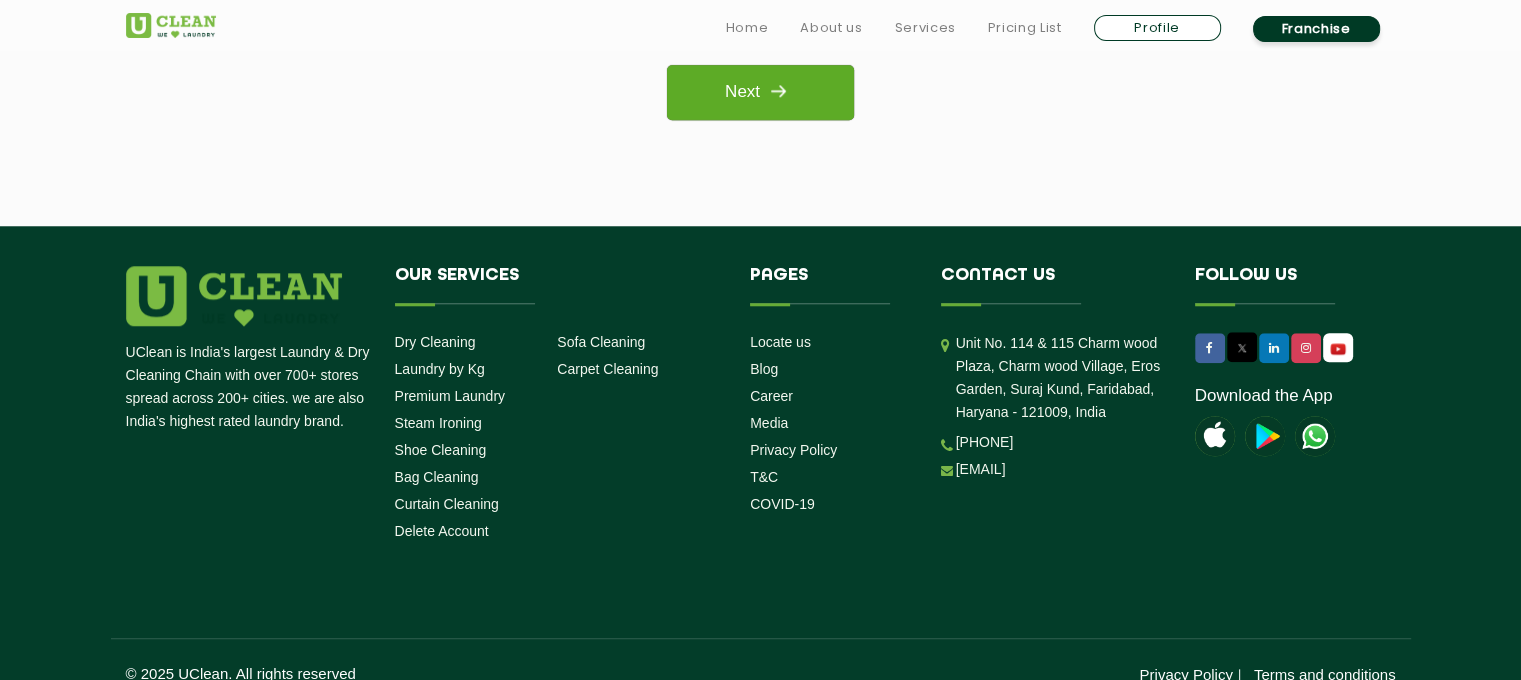 click on "Next" at bounding box center [760, 92] 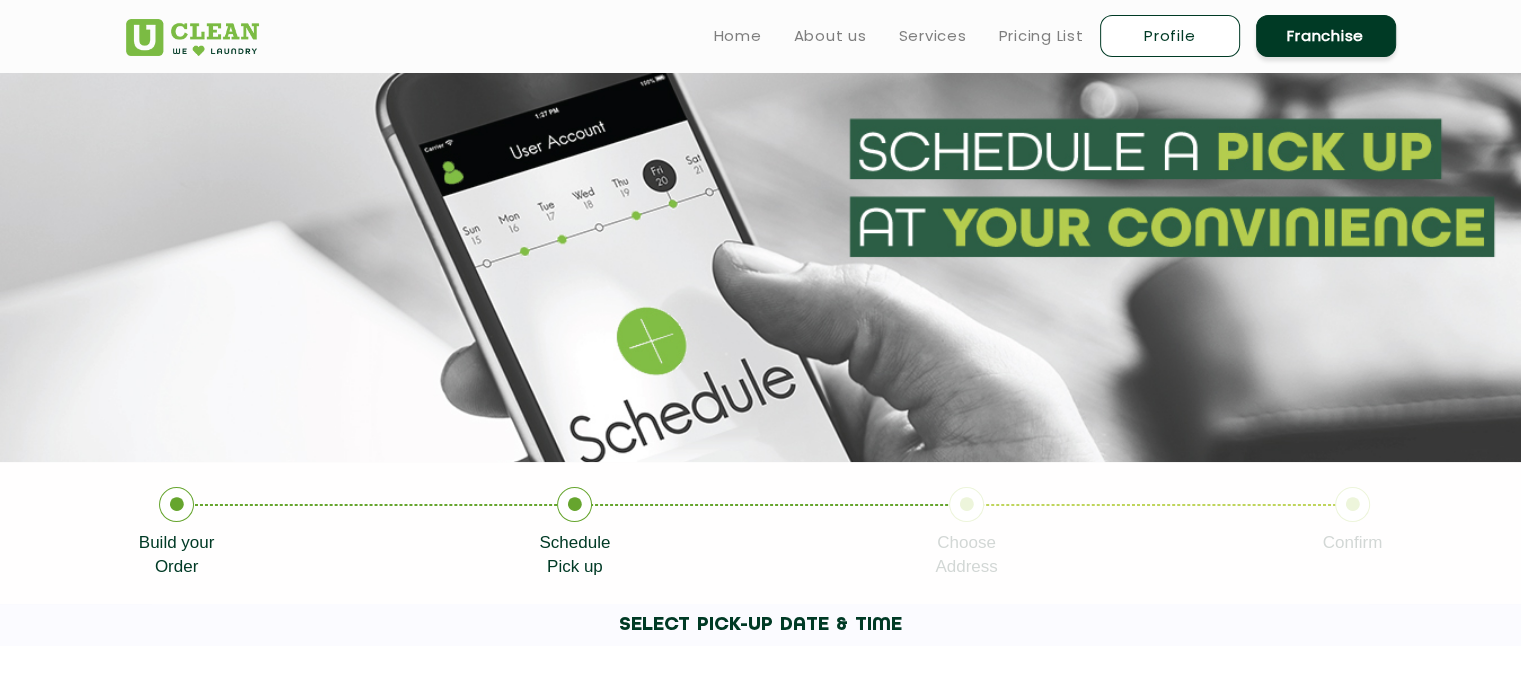 scroll, scrollTop: 608, scrollLeft: 0, axis: vertical 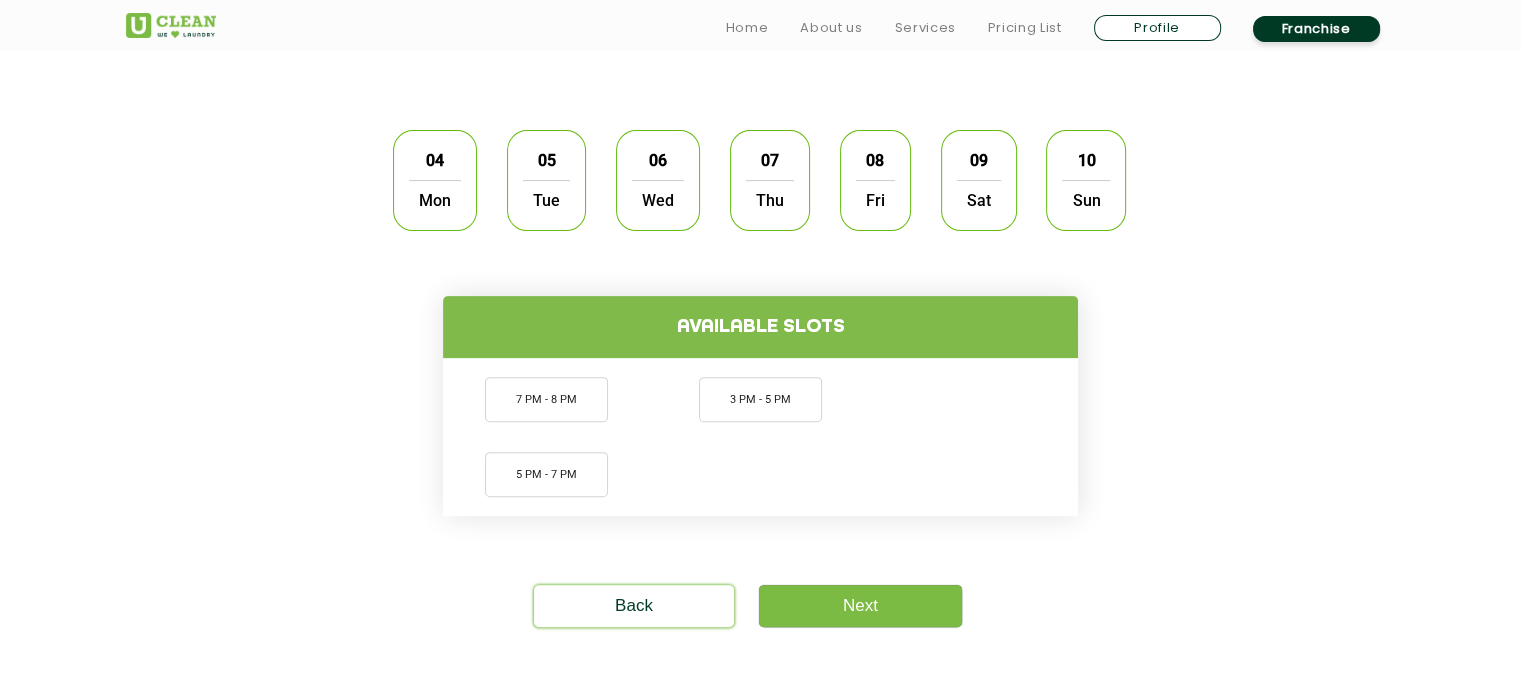 click on "04" 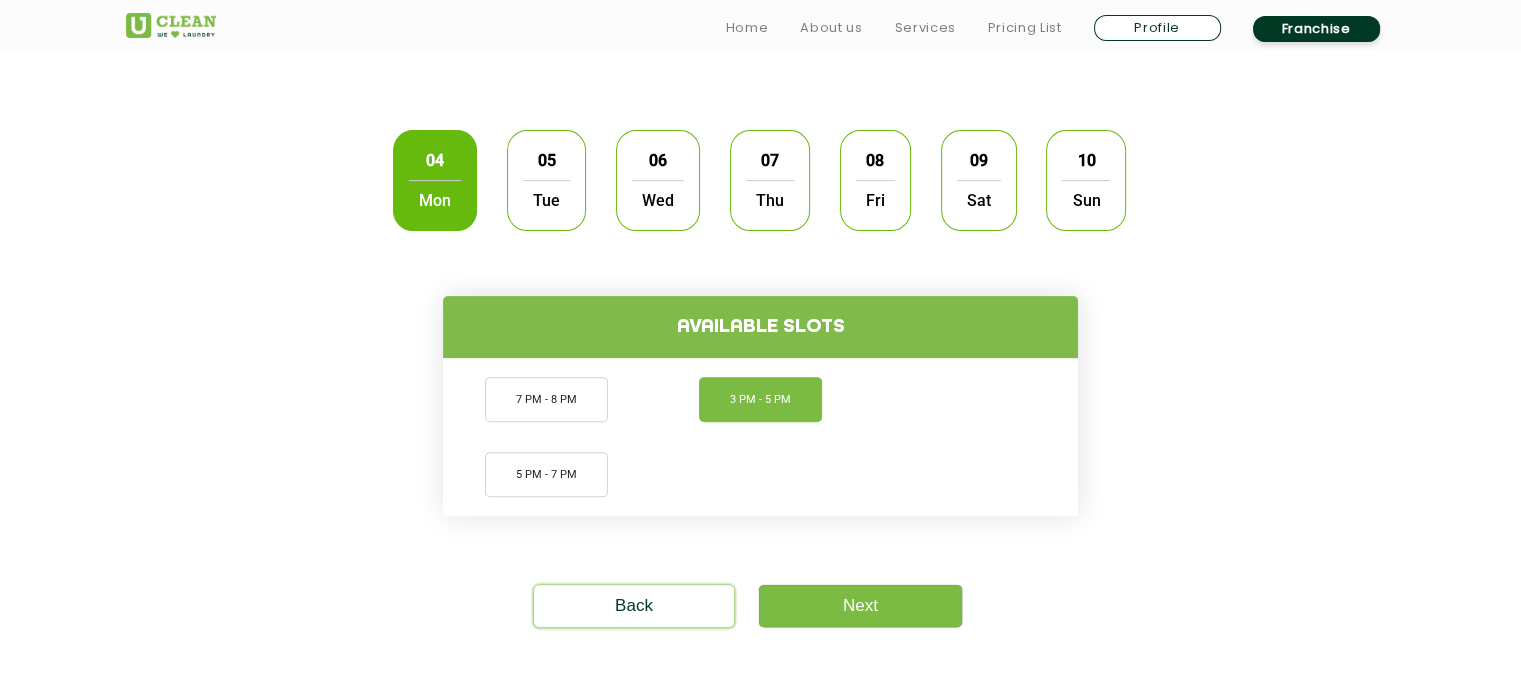 click on "3 PM - 5 PM" 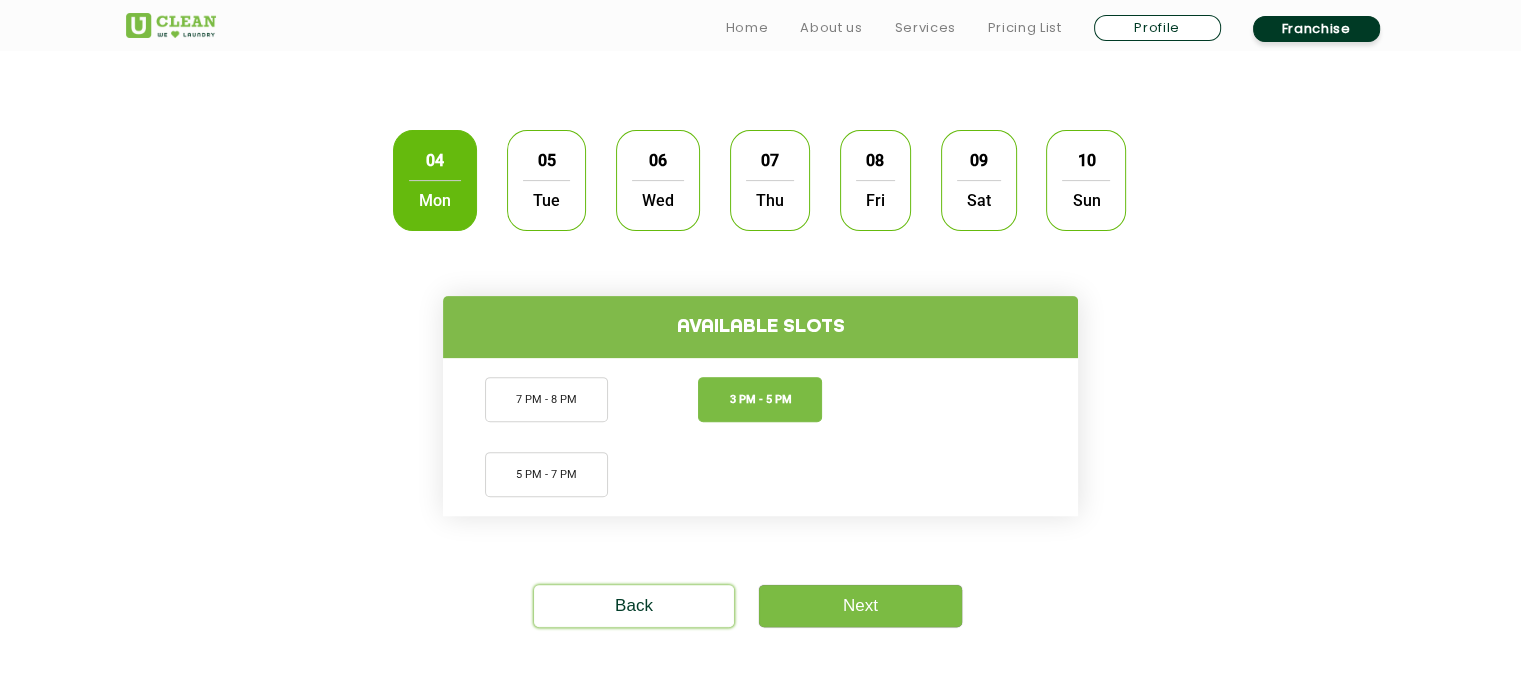 click on "3 PM - 5 PM" 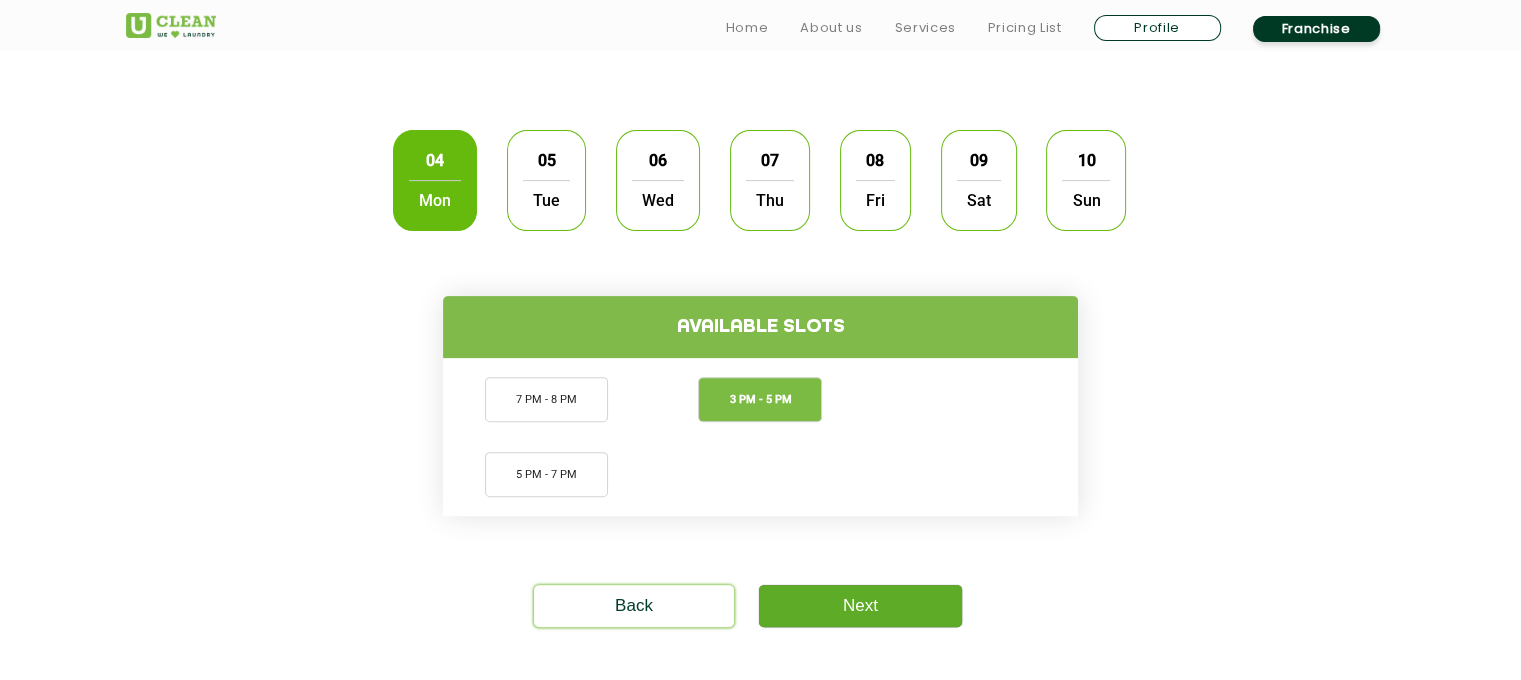 click on "Next" 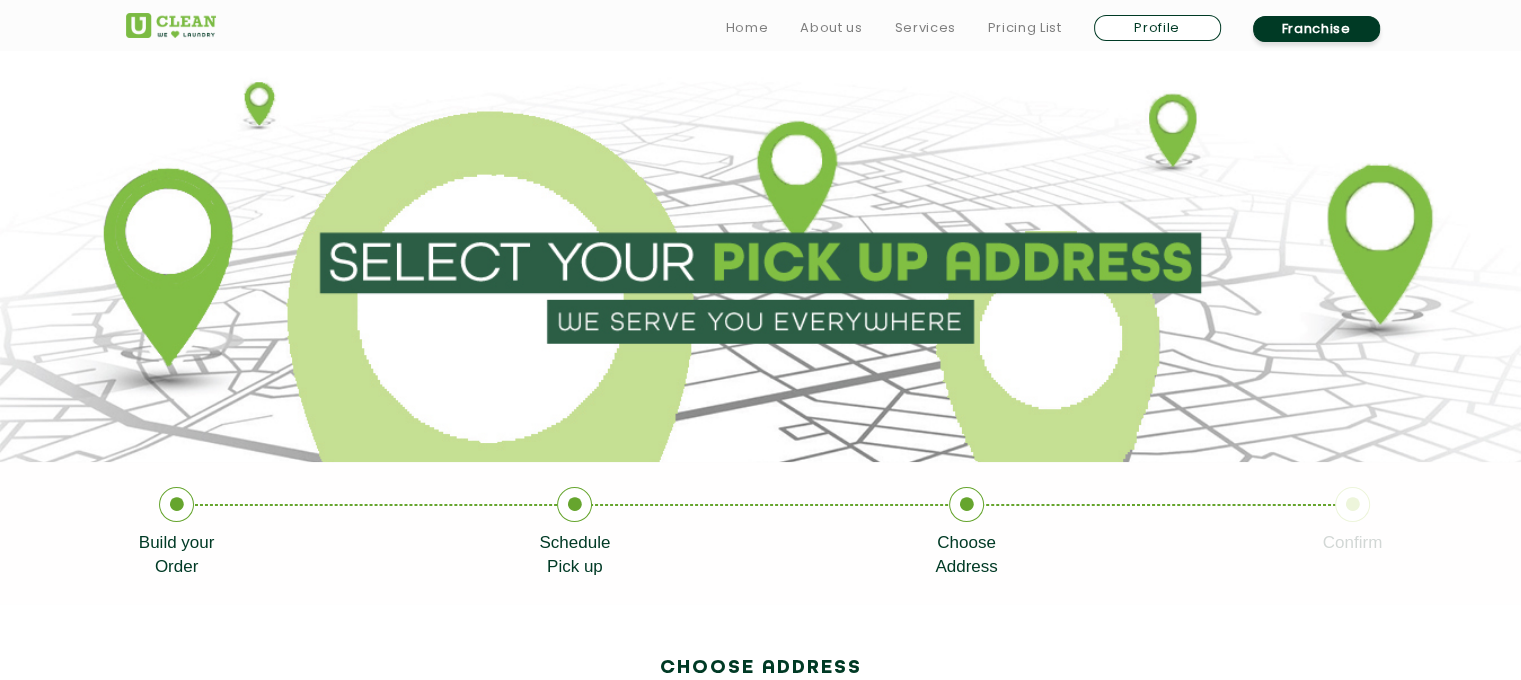 scroll, scrollTop: 594, scrollLeft: 0, axis: vertical 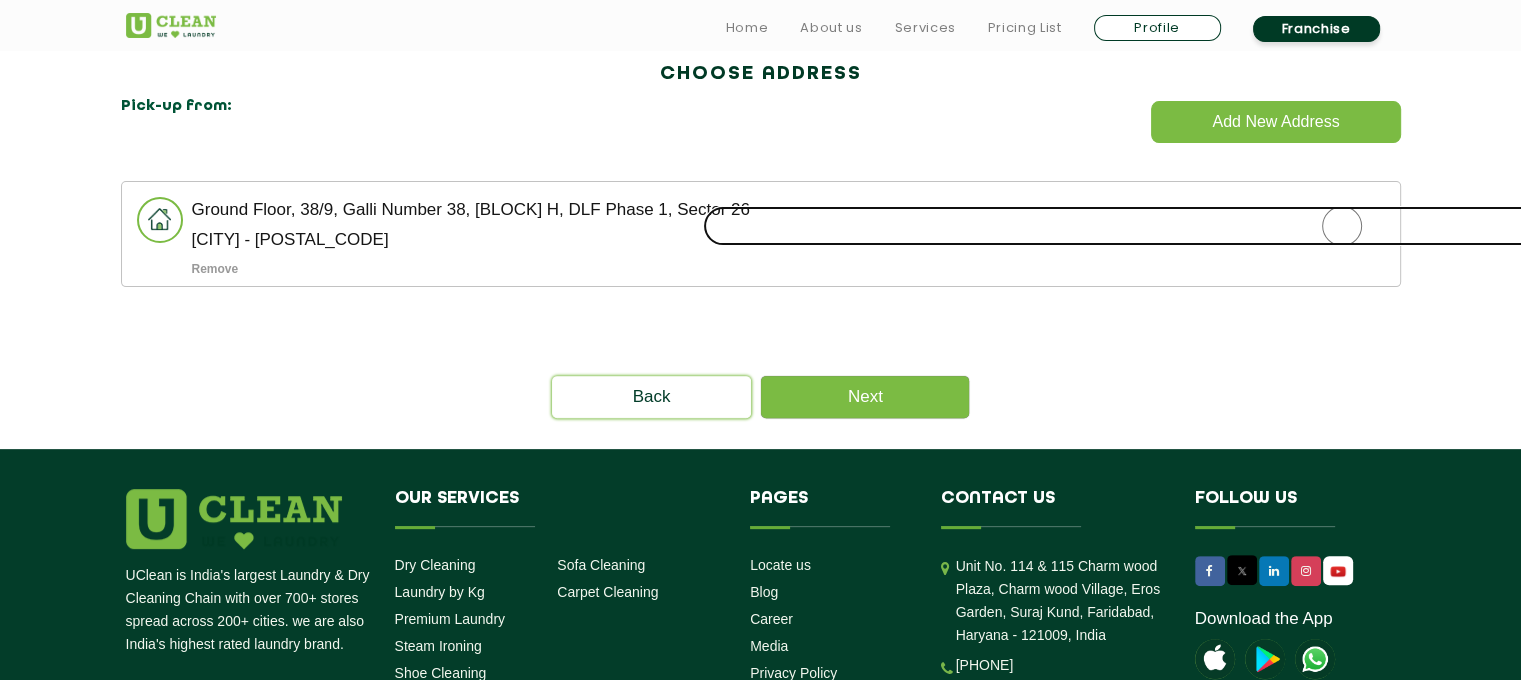 click 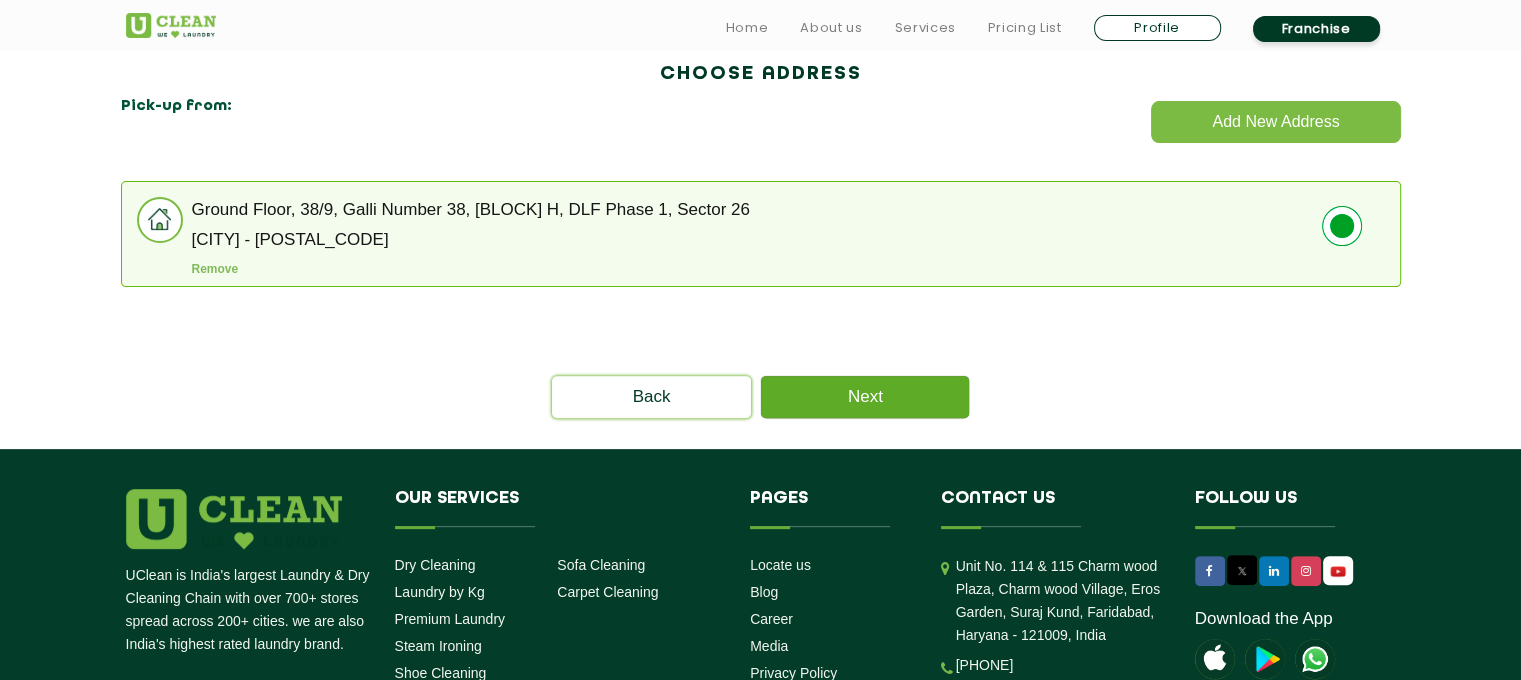 click on "Next" 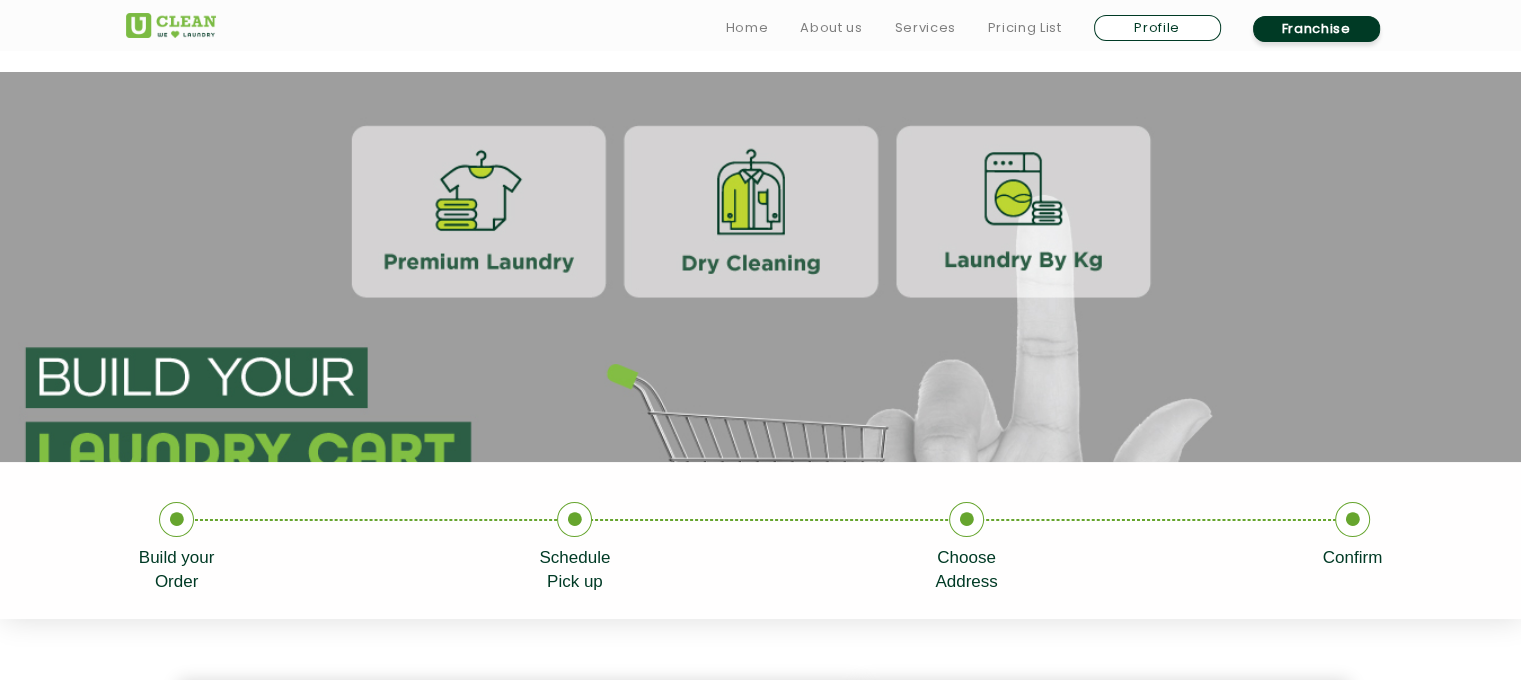 scroll, scrollTop: 608, scrollLeft: 0, axis: vertical 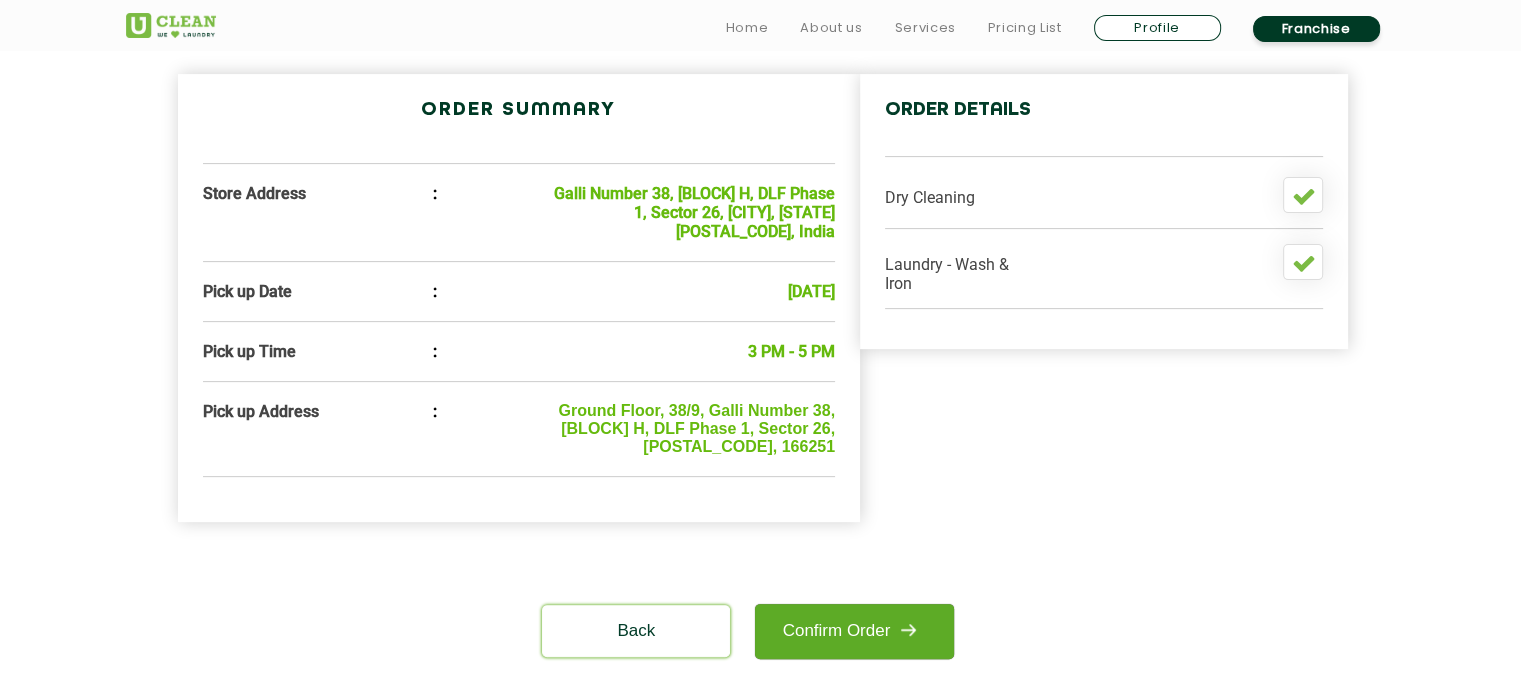 click on "Confirm Order" 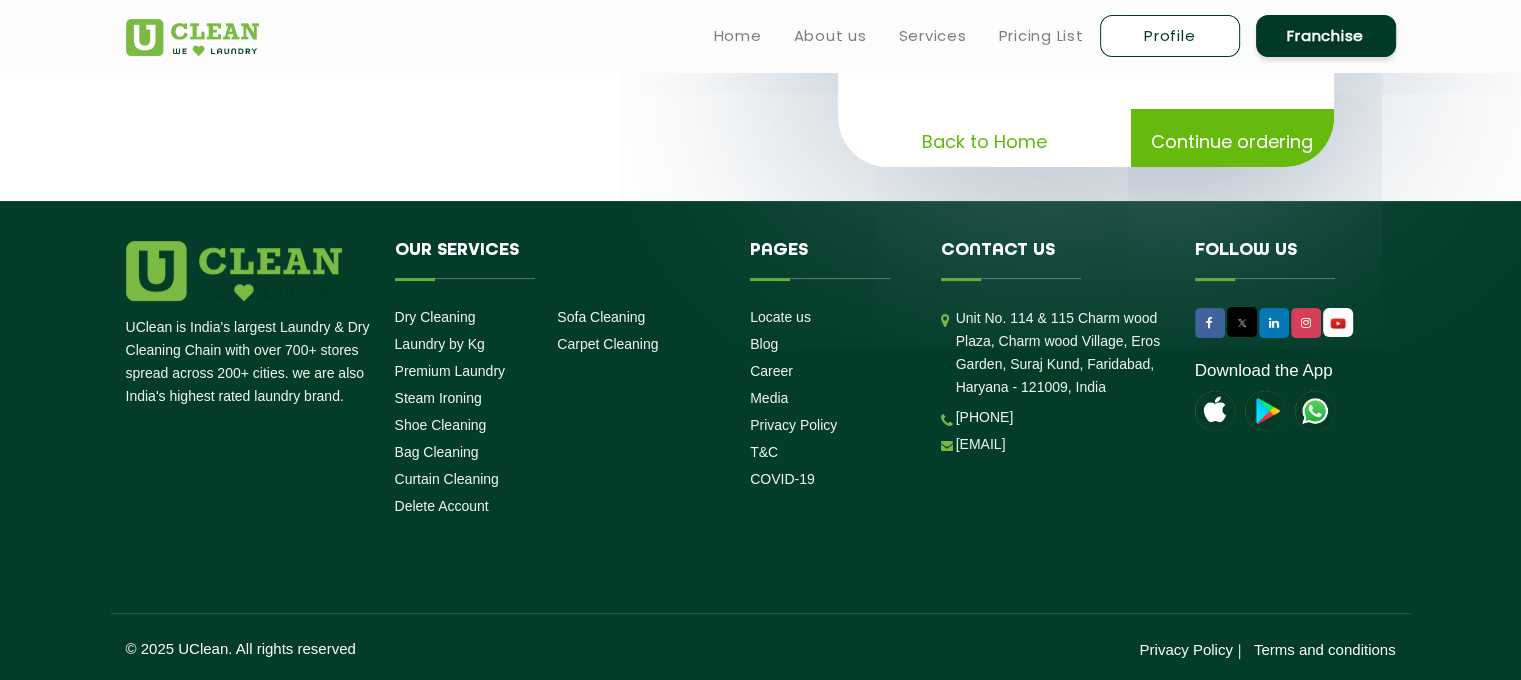 scroll, scrollTop: 0, scrollLeft: 0, axis: both 